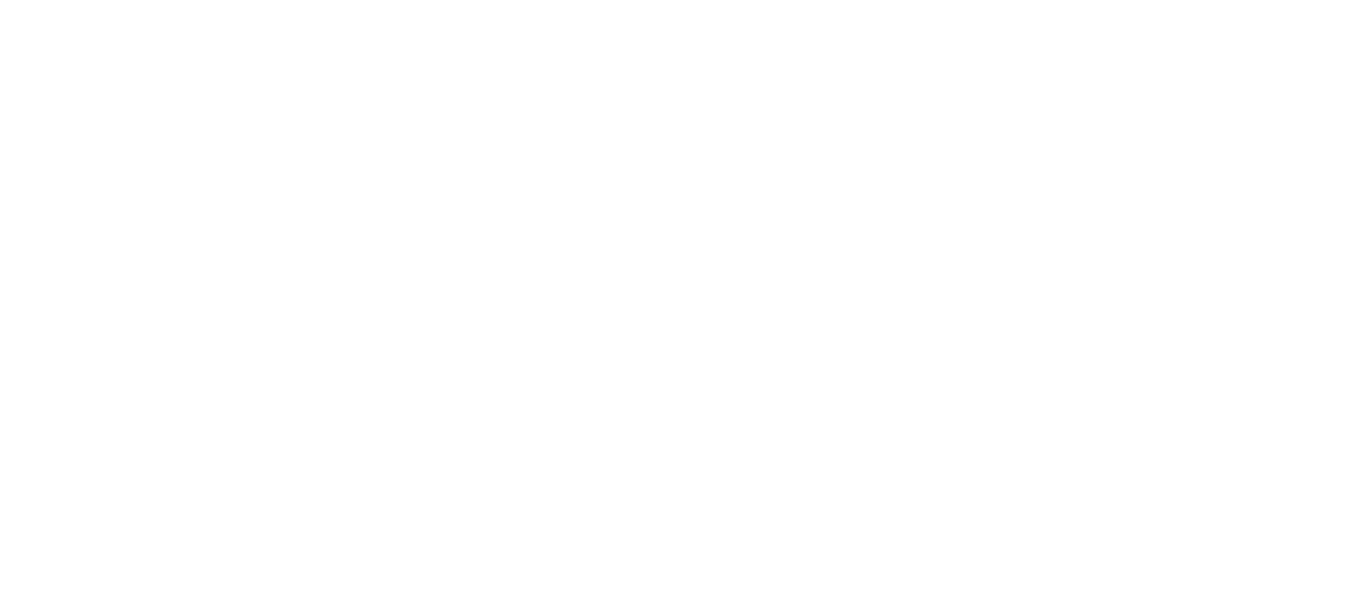 scroll, scrollTop: 0, scrollLeft: 0, axis: both 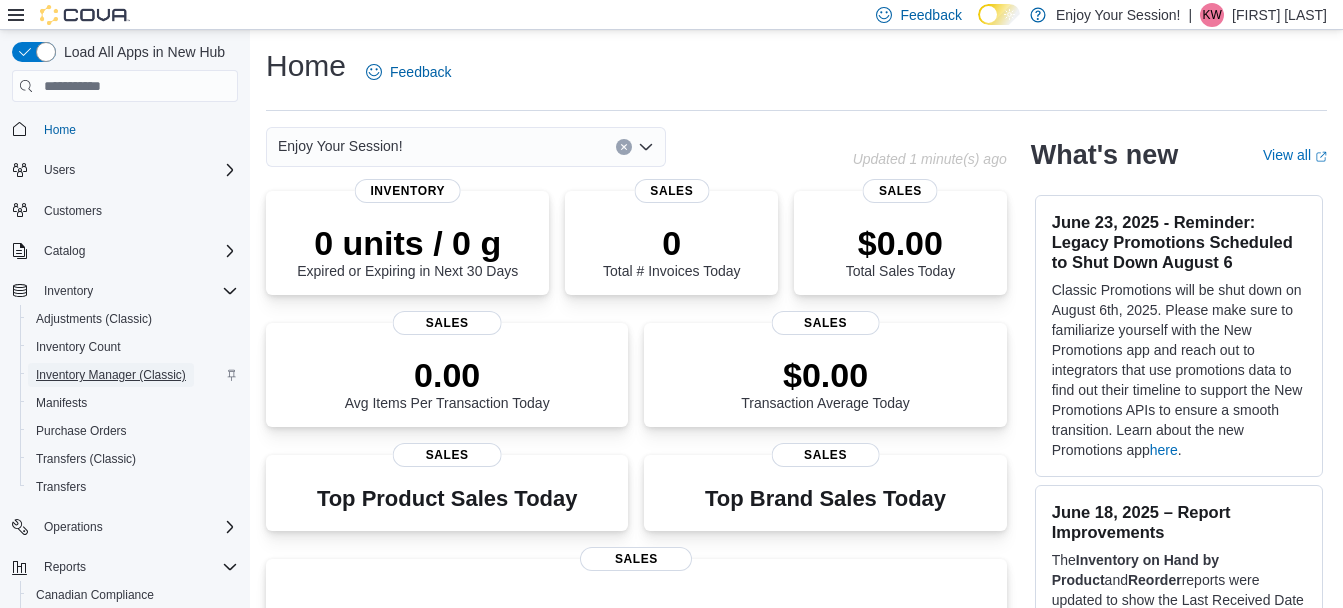 click on "Inventory Manager (Classic)" at bounding box center [111, 375] 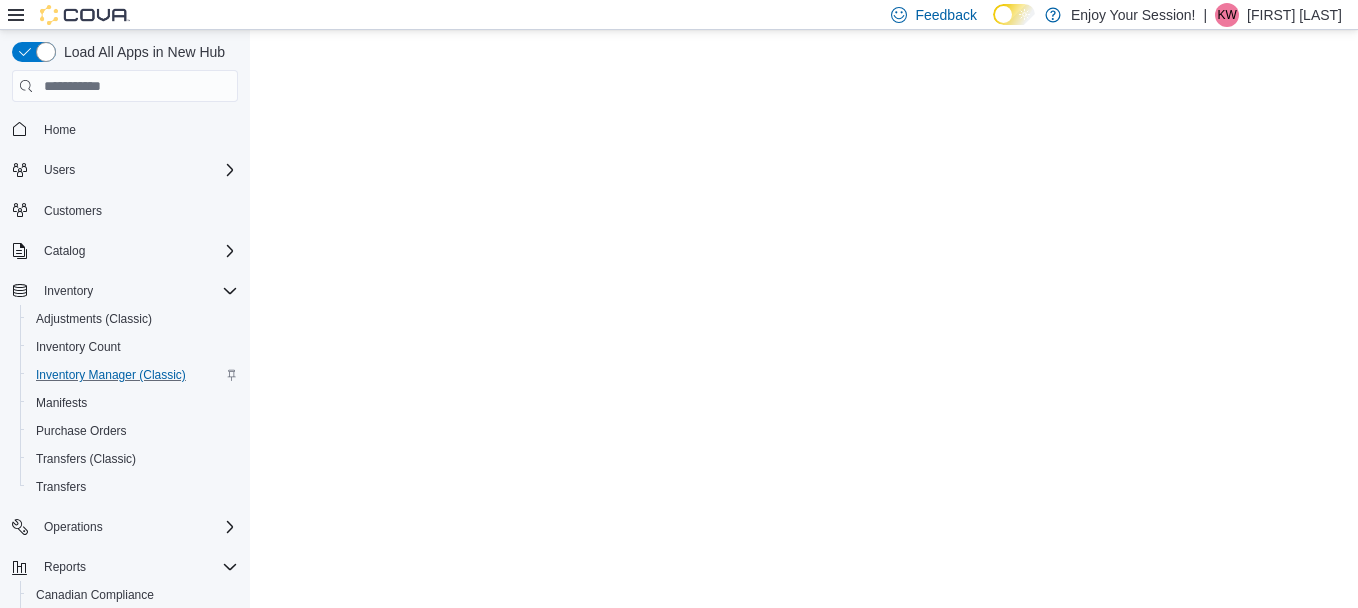 scroll, scrollTop: 0, scrollLeft: 0, axis: both 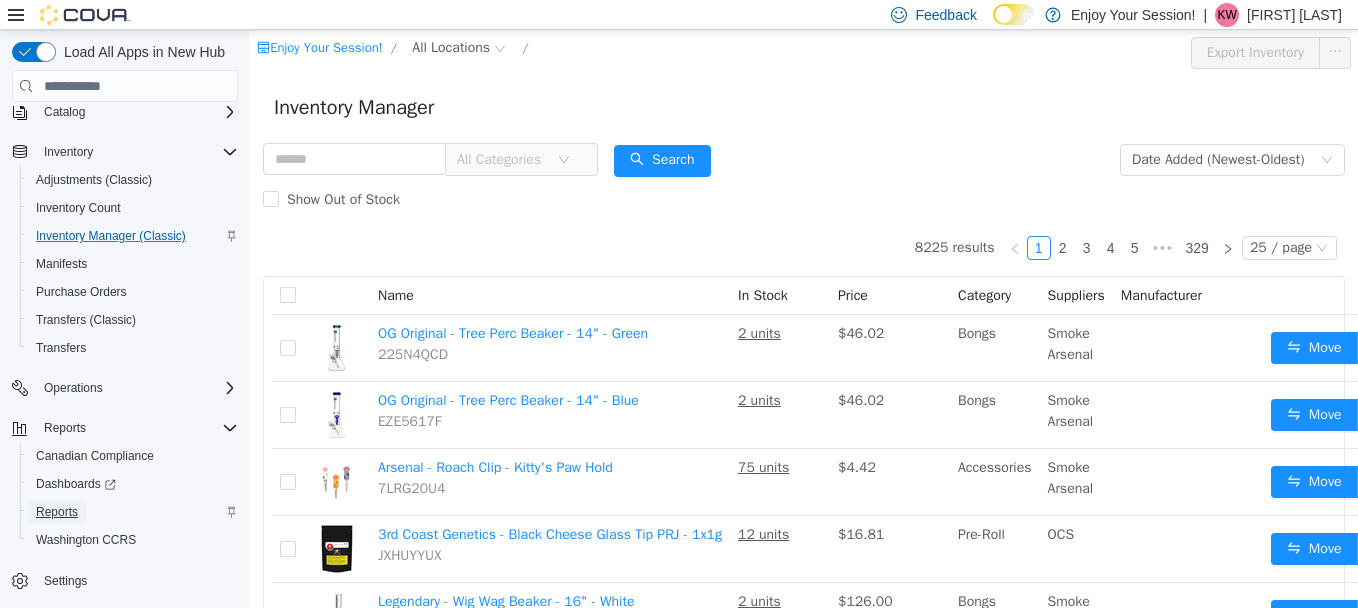 click on "Reports" at bounding box center (57, 512) 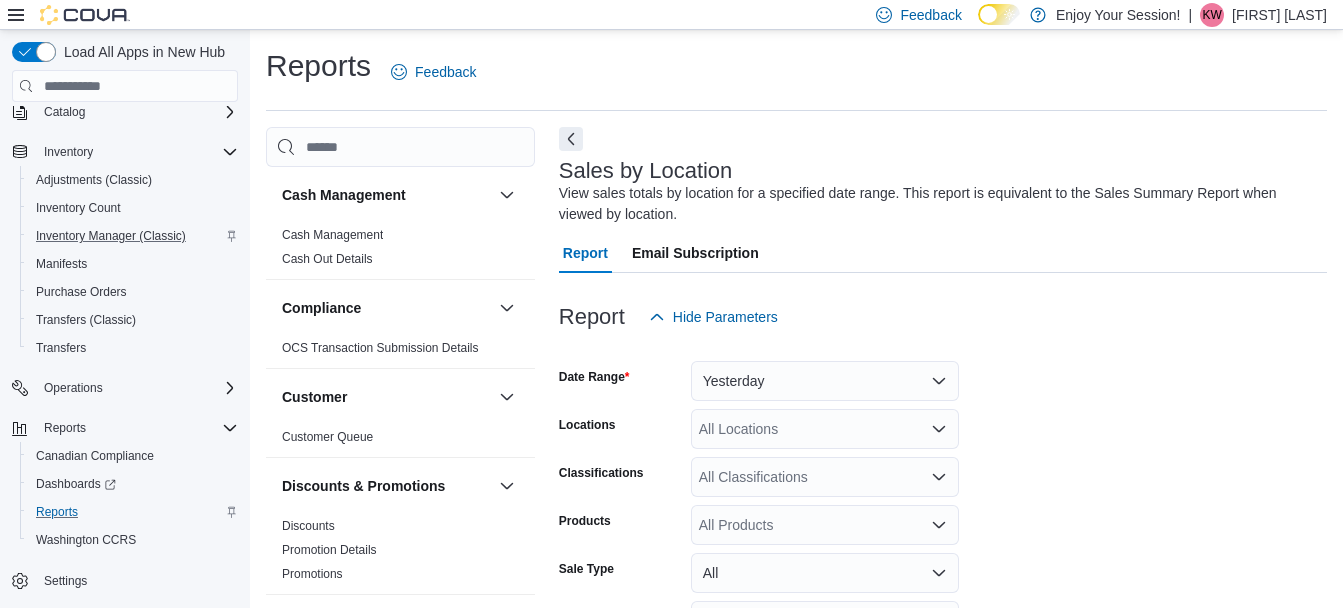 scroll, scrollTop: 67, scrollLeft: 0, axis: vertical 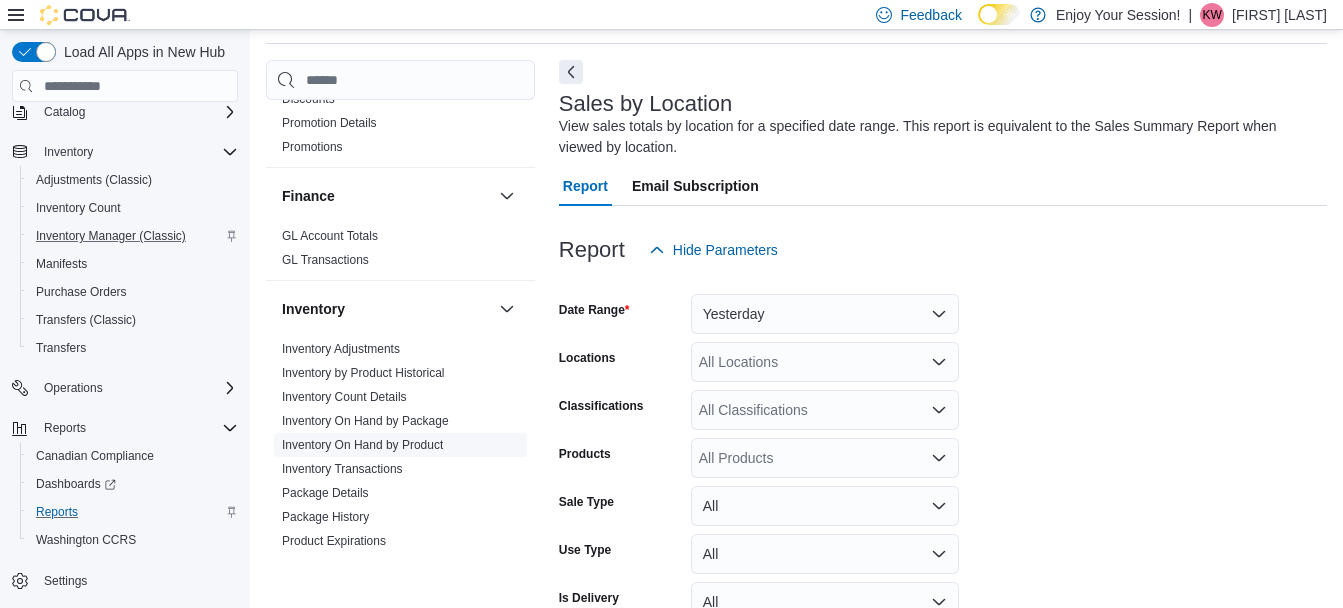 click on "Inventory On Hand by Product" at bounding box center (362, 445) 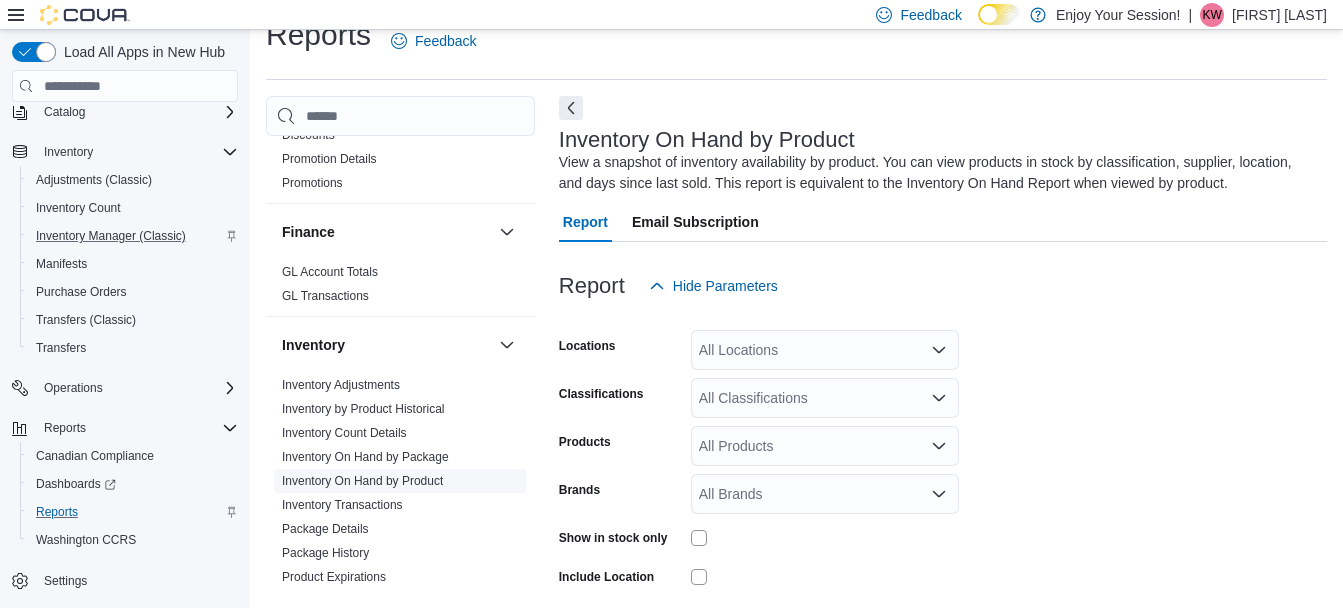 scroll, scrollTop: 67, scrollLeft: 0, axis: vertical 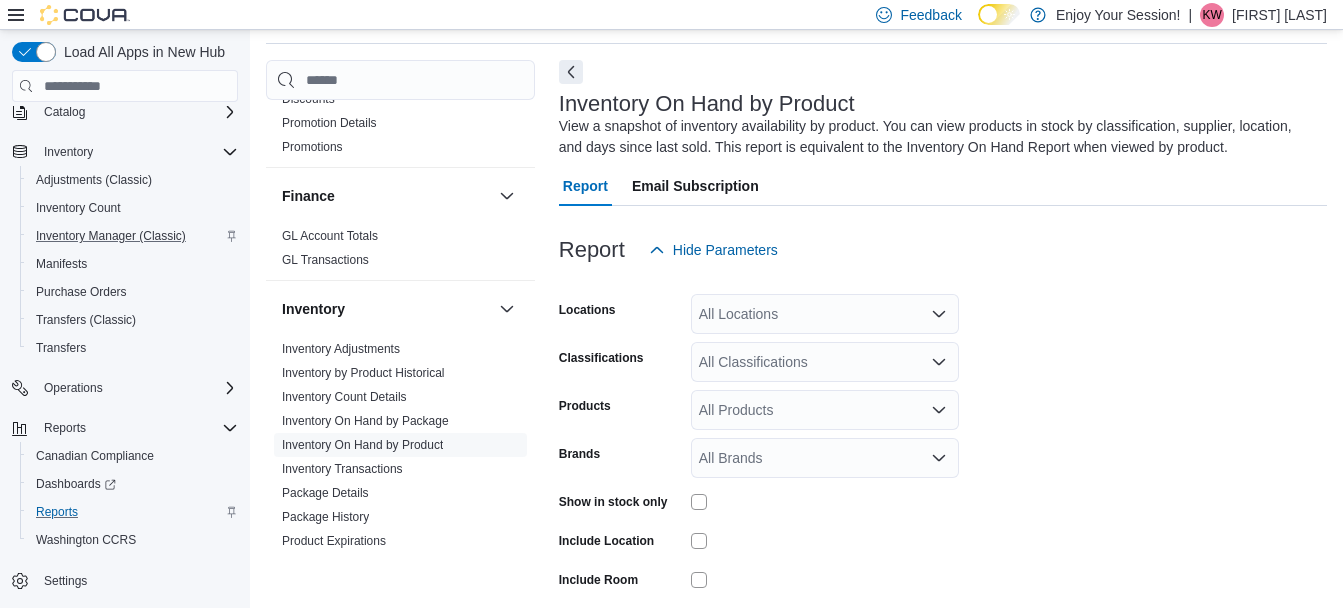click on "All Locations" at bounding box center [825, 314] 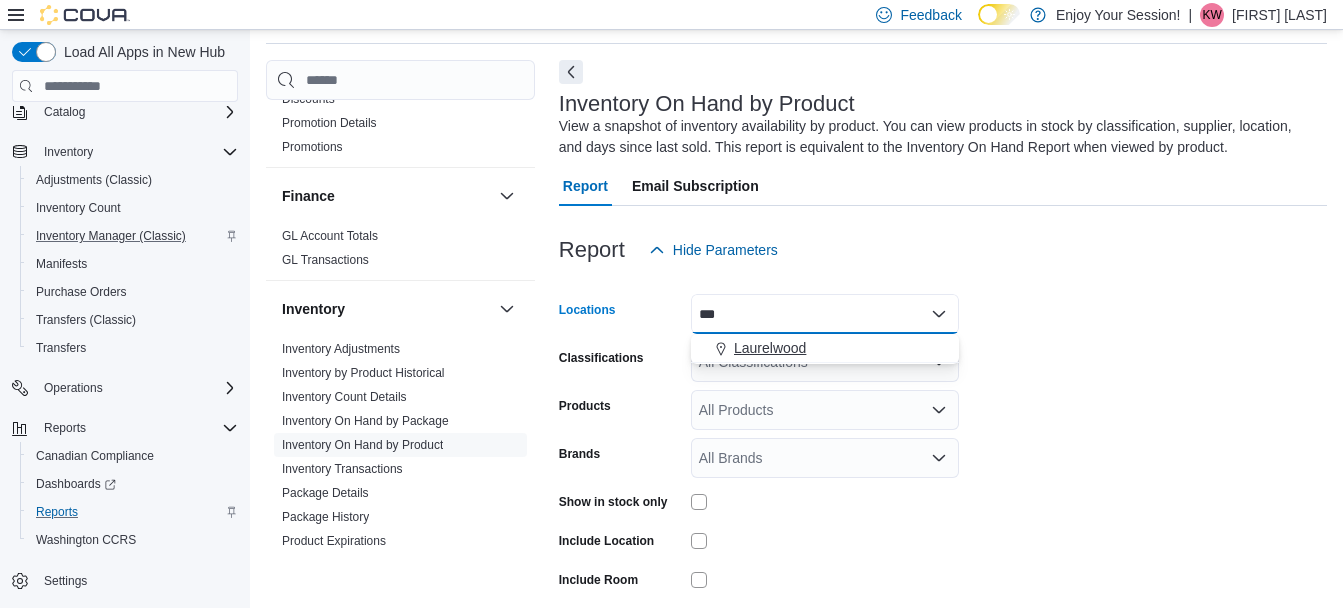 type on "***" 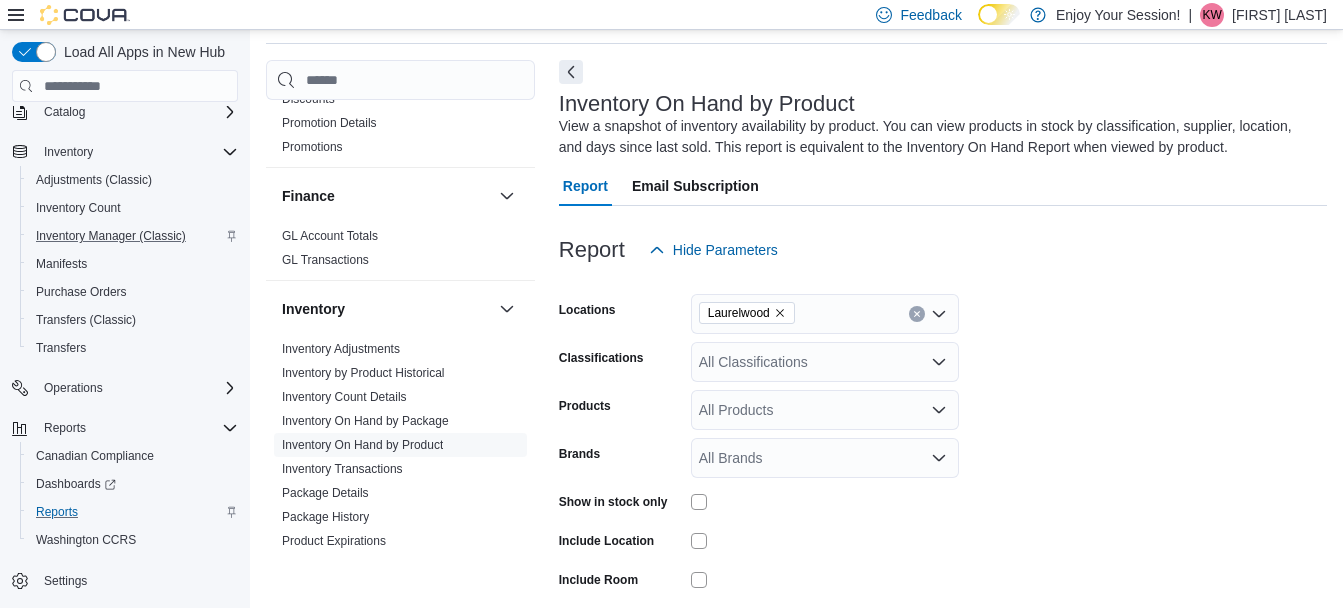 click on "Locations Laurelwood Classifications All Classifications Products All Products Brands All Brands Show in stock only Include Location Include Room Include Archived Export  Run Report" at bounding box center (943, 480) 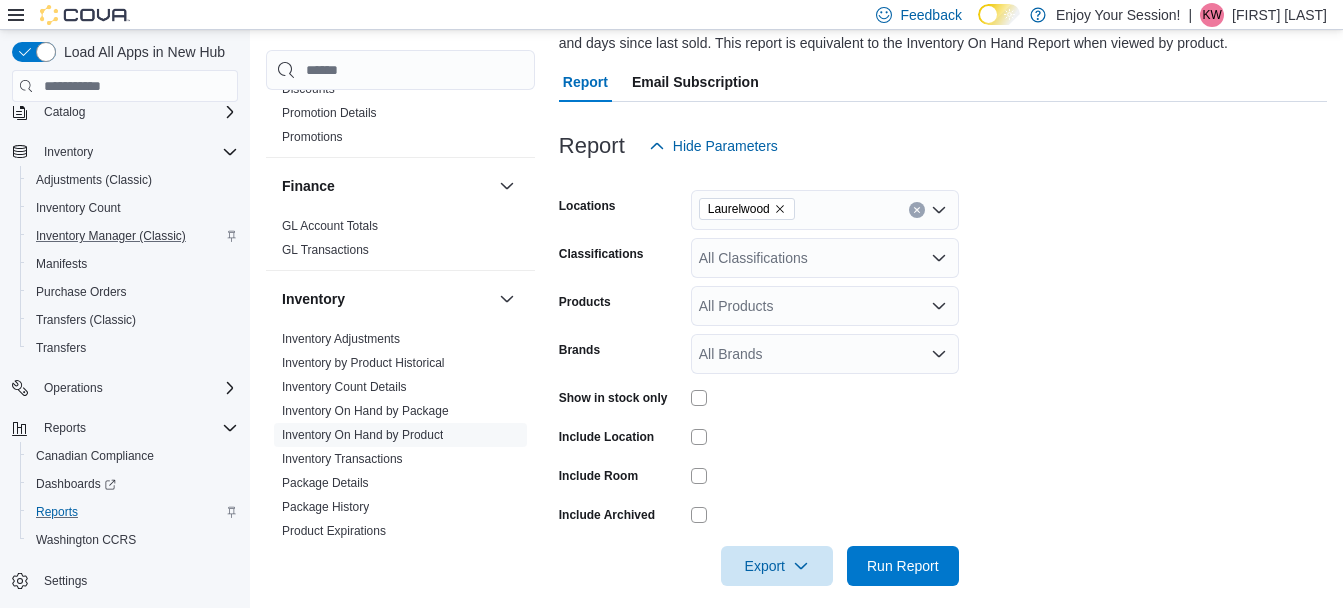 scroll, scrollTop: 172, scrollLeft: 0, axis: vertical 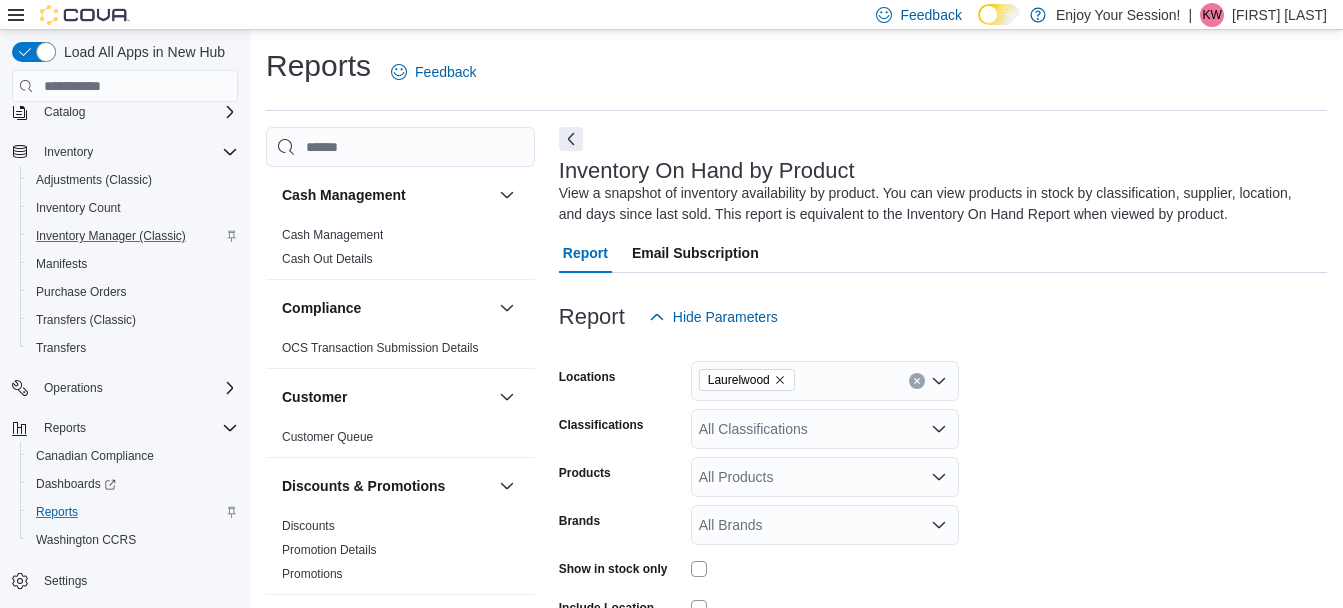 click on "Cash Management" at bounding box center (400, 195) 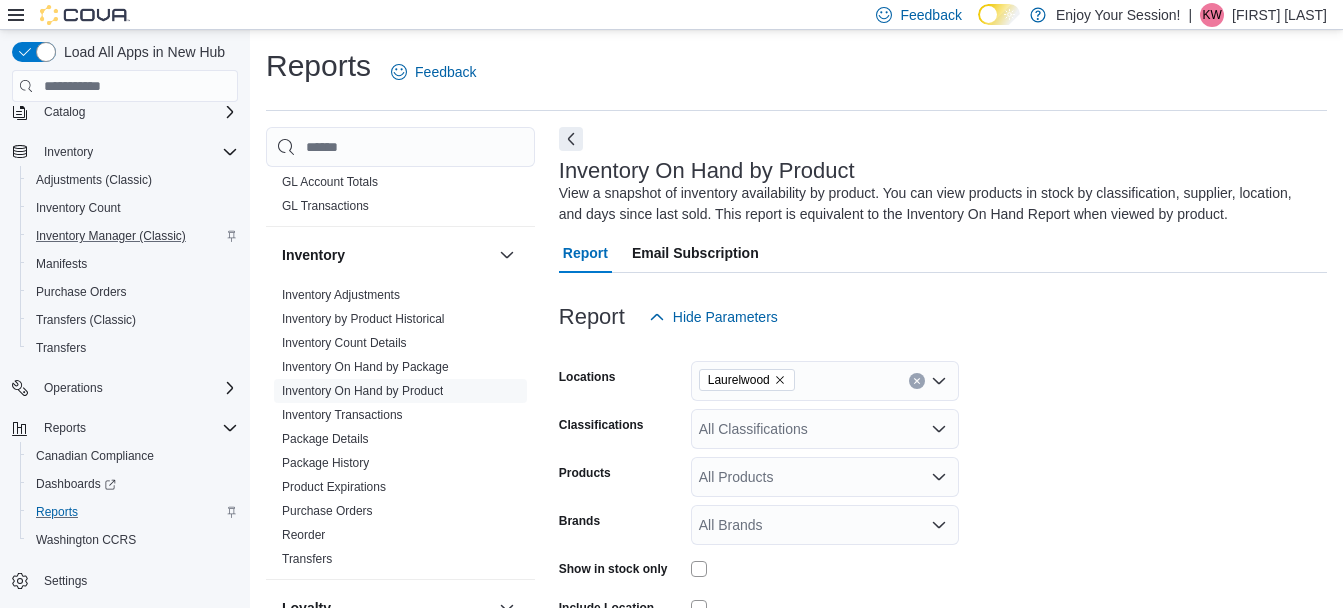 scroll, scrollTop: 482, scrollLeft: 0, axis: vertical 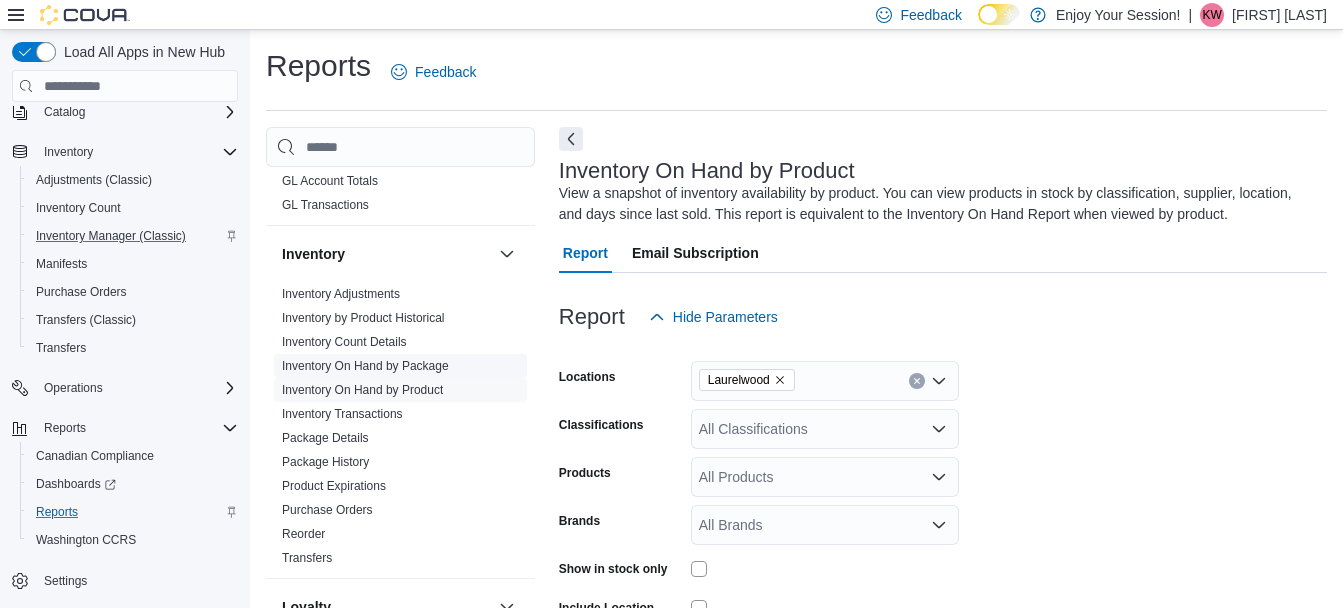 click on "Inventory On Hand by Package" at bounding box center (365, 366) 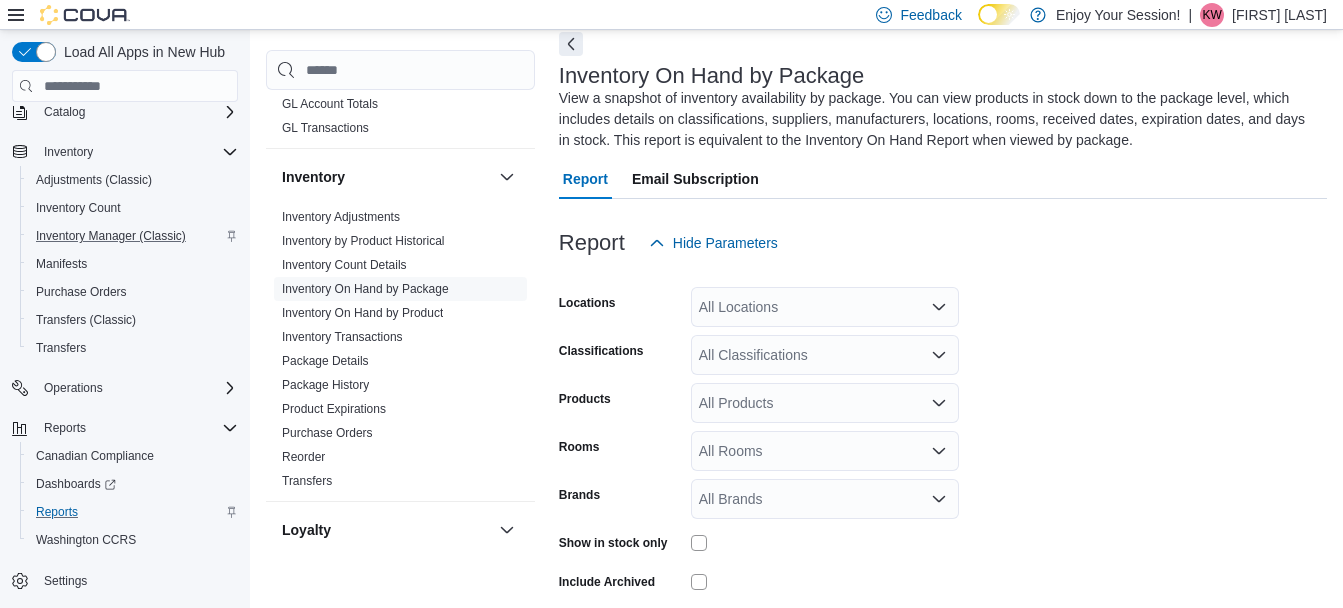 scroll, scrollTop: 94, scrollLeft: 0, axis: vertical 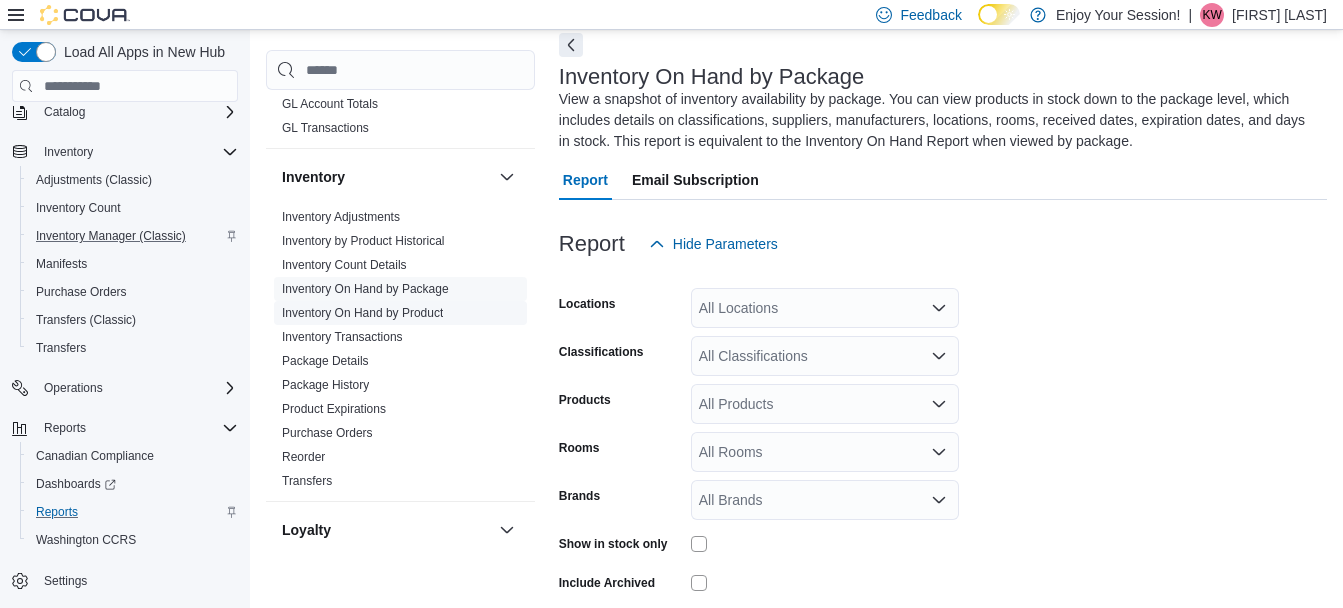 click on "Inventory On Hand by Product" at bounding box center [362, 313] 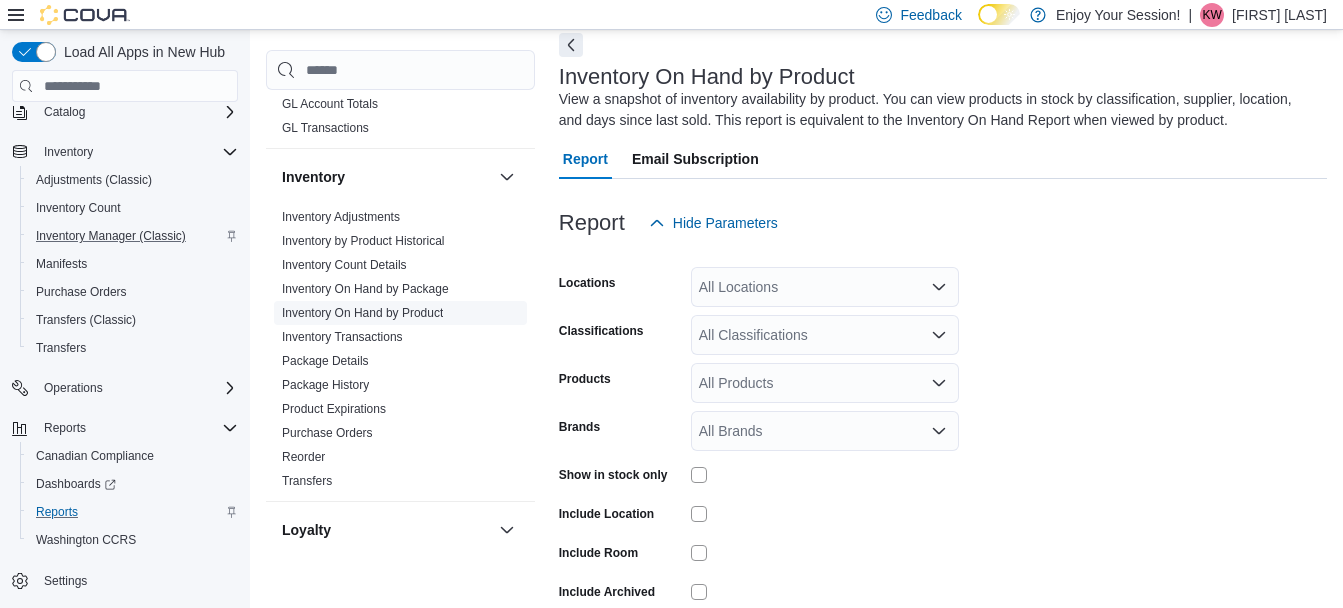 scroll, scrollTop: 67, scrollLeft: 0, axis: vertical 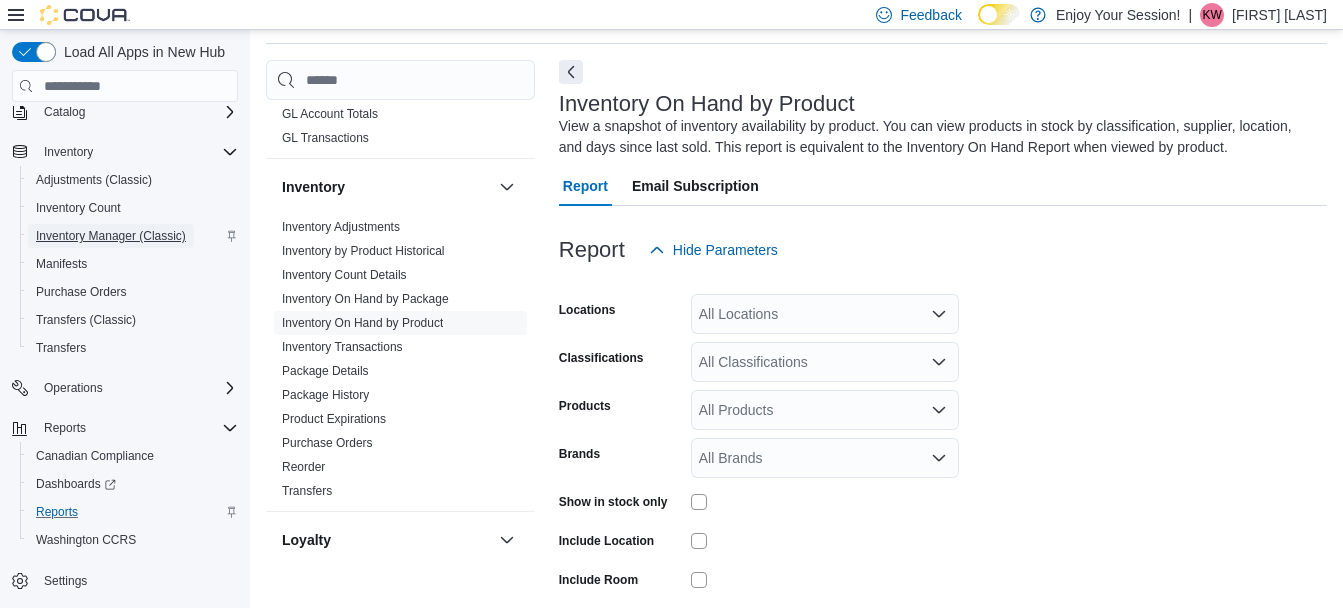 click on "Inventory Manager (Classic)" at bounding box center (111, 236) 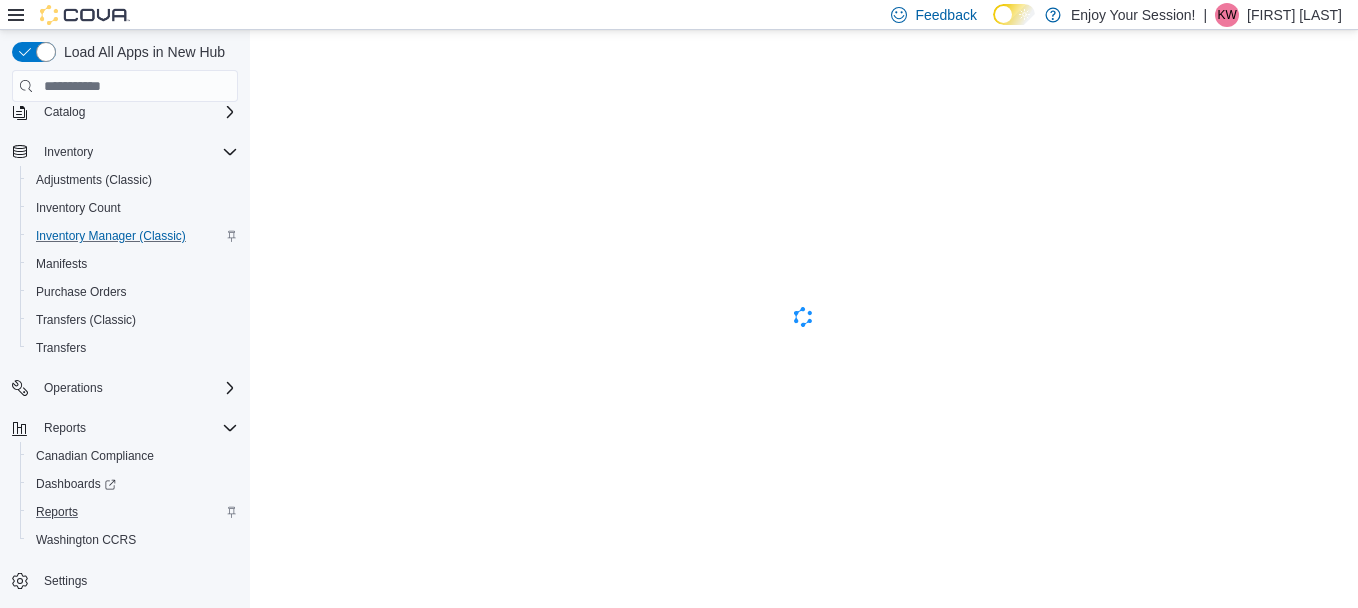 scroll, scrollTop: 0, scrollLeft: 0, axis: both 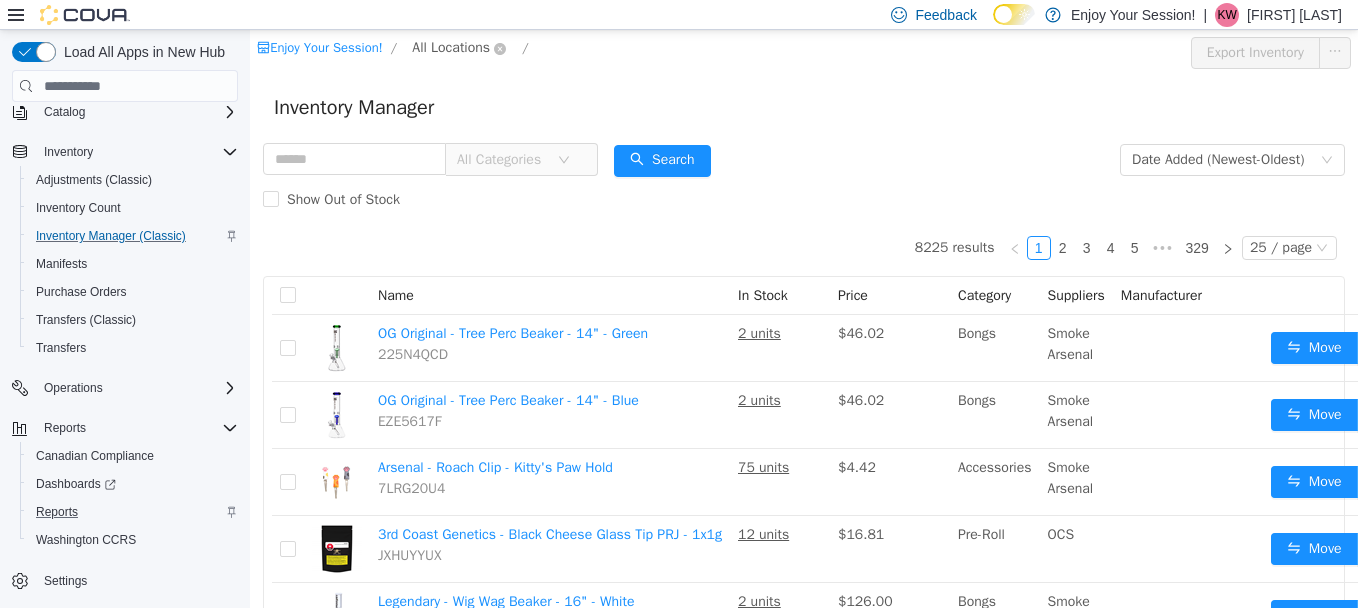 click on "All Locations" at bounding box center (451, 48) 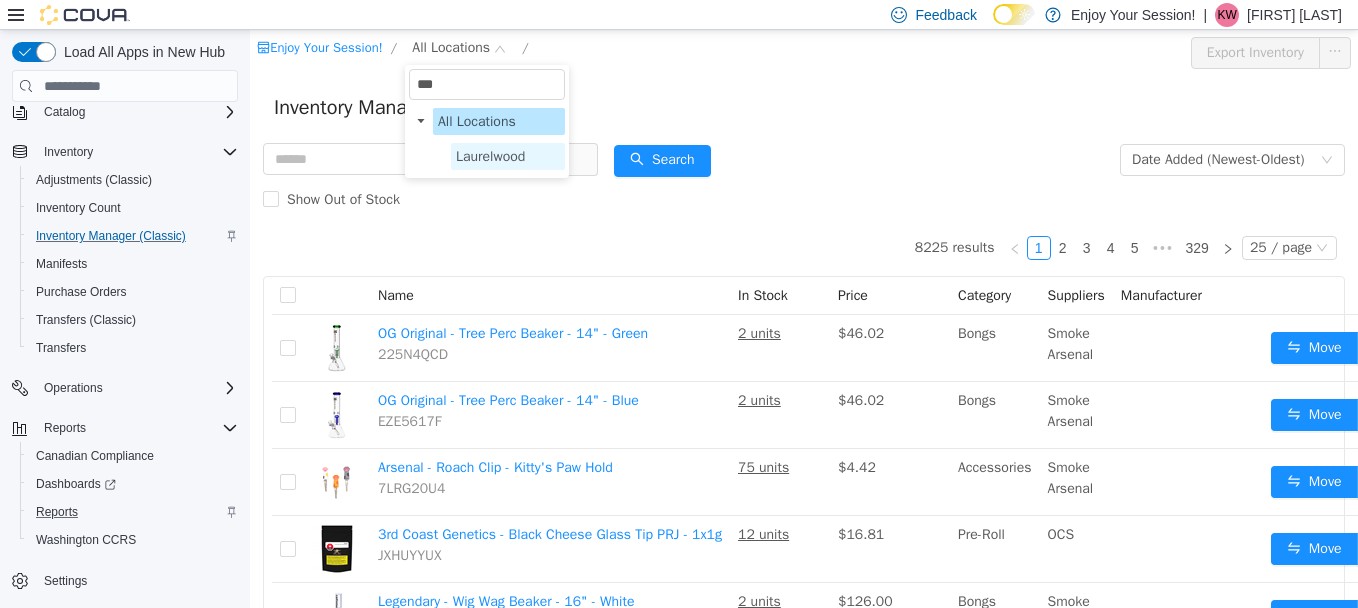 type on "***" 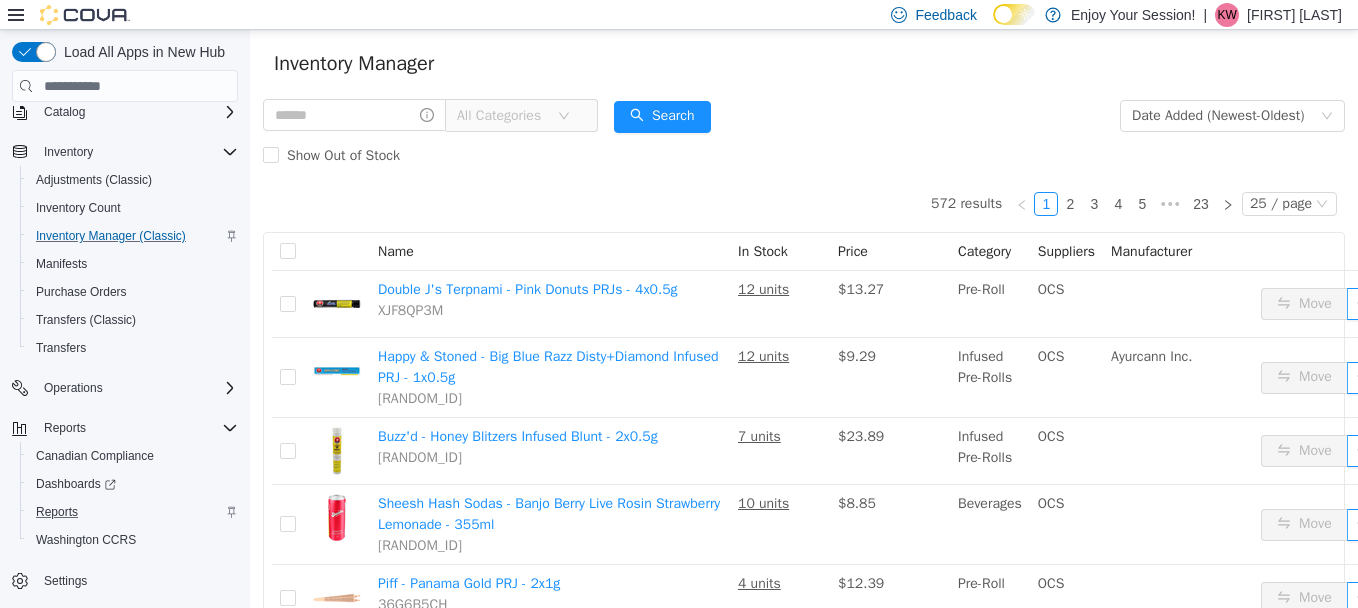 scroll, scrollTop: 0, scrollLeft: 0, axis: both 